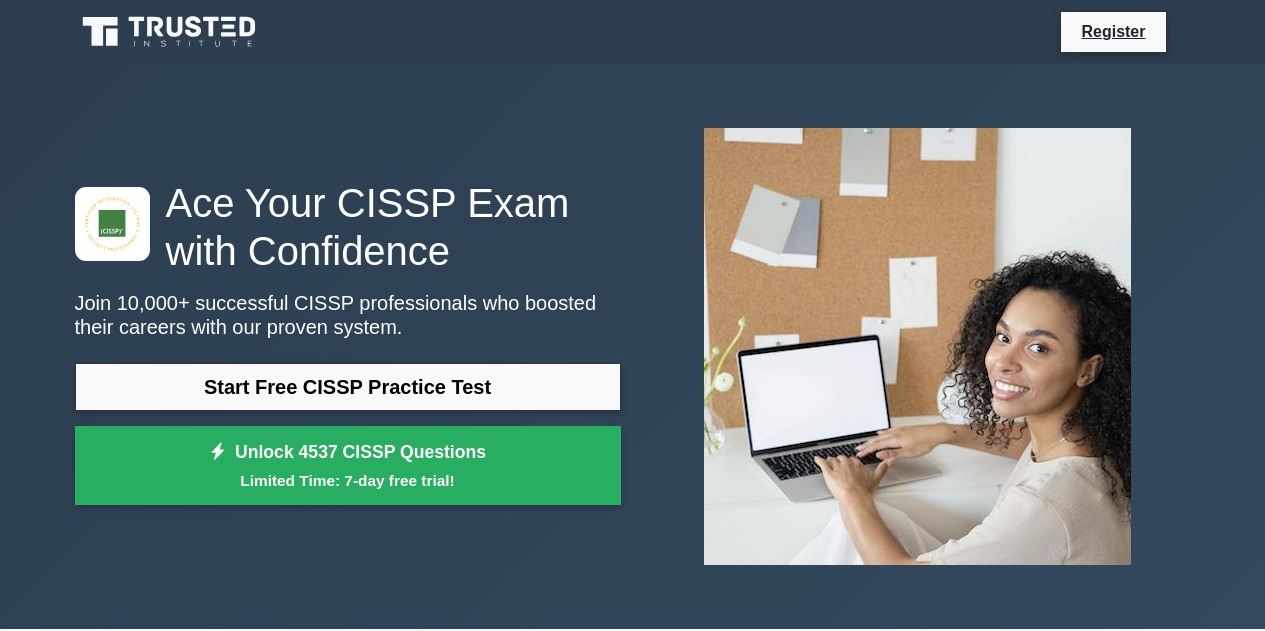 scroll, scrollTop: 0, scrollLeft: 0, axis: both 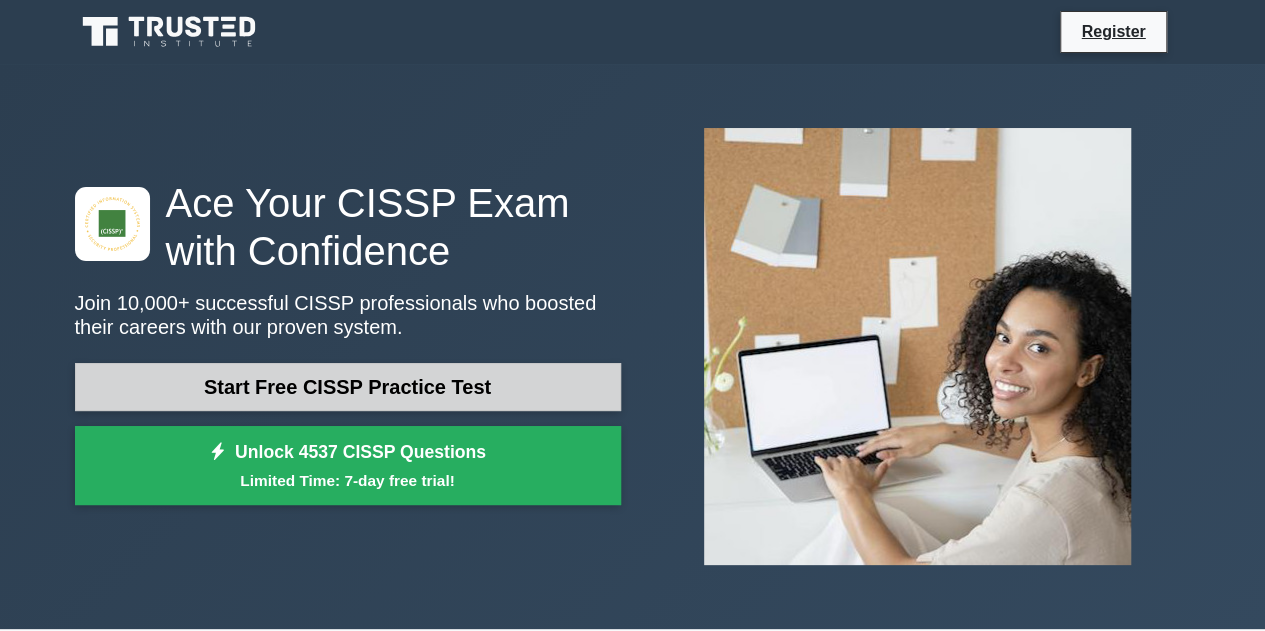 click on "Start Free CISSP Practice Test" at bounding box center (348, 387) 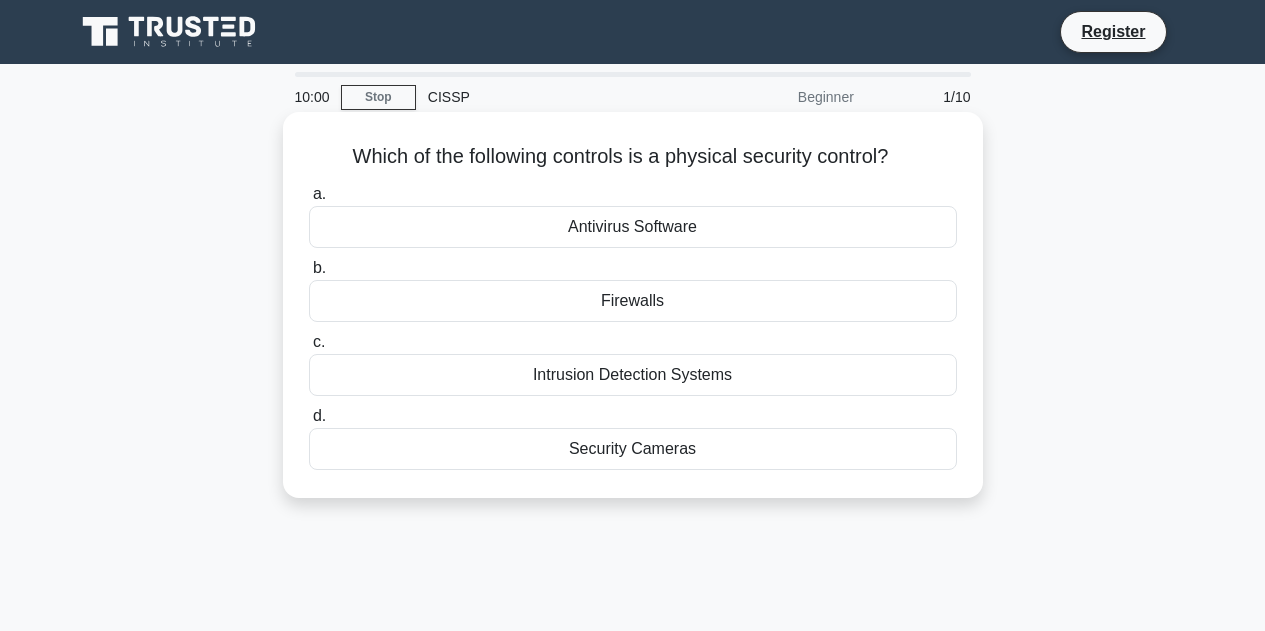 scroll, scrollTop: 0, scrollLeft: 0, axis: both 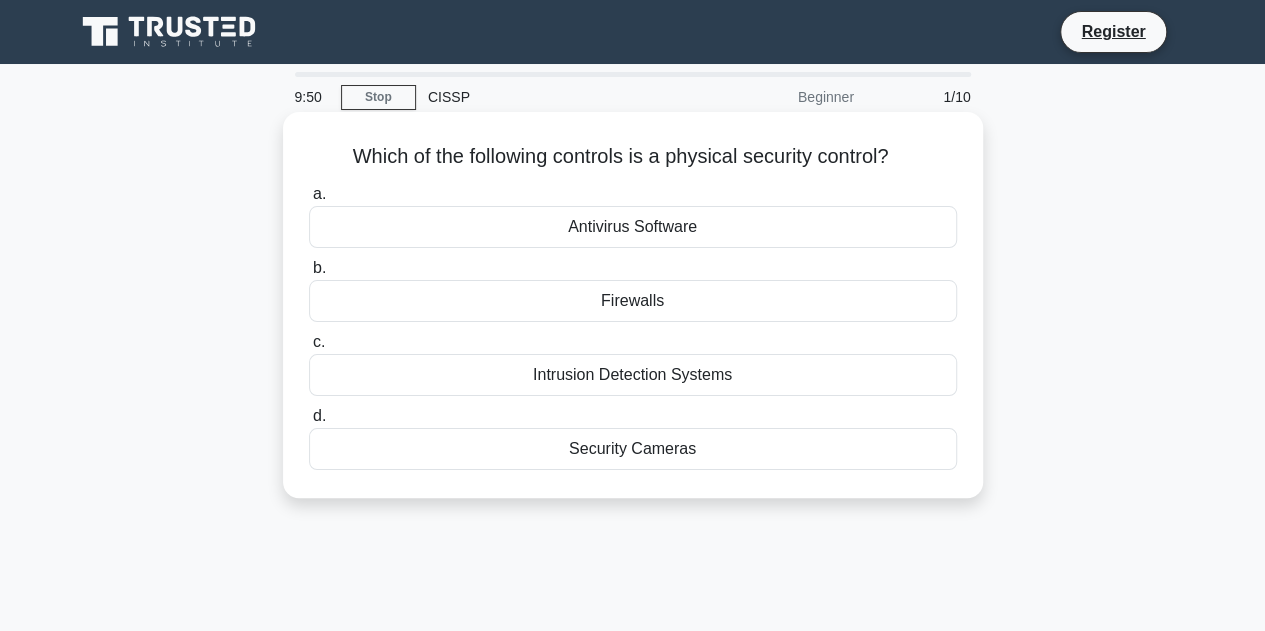 click on "Security Cameras" at bounding box center (633, 449) 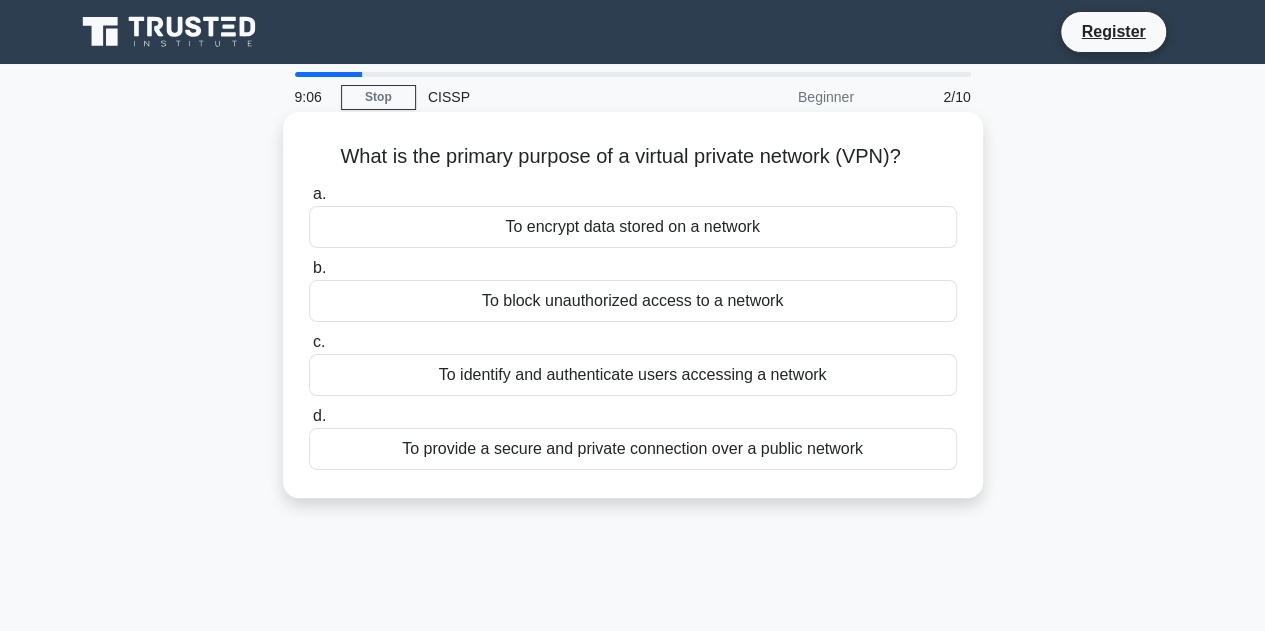 click on "To provide a secure and private connection over a public network" at bounding box center [633, 449] 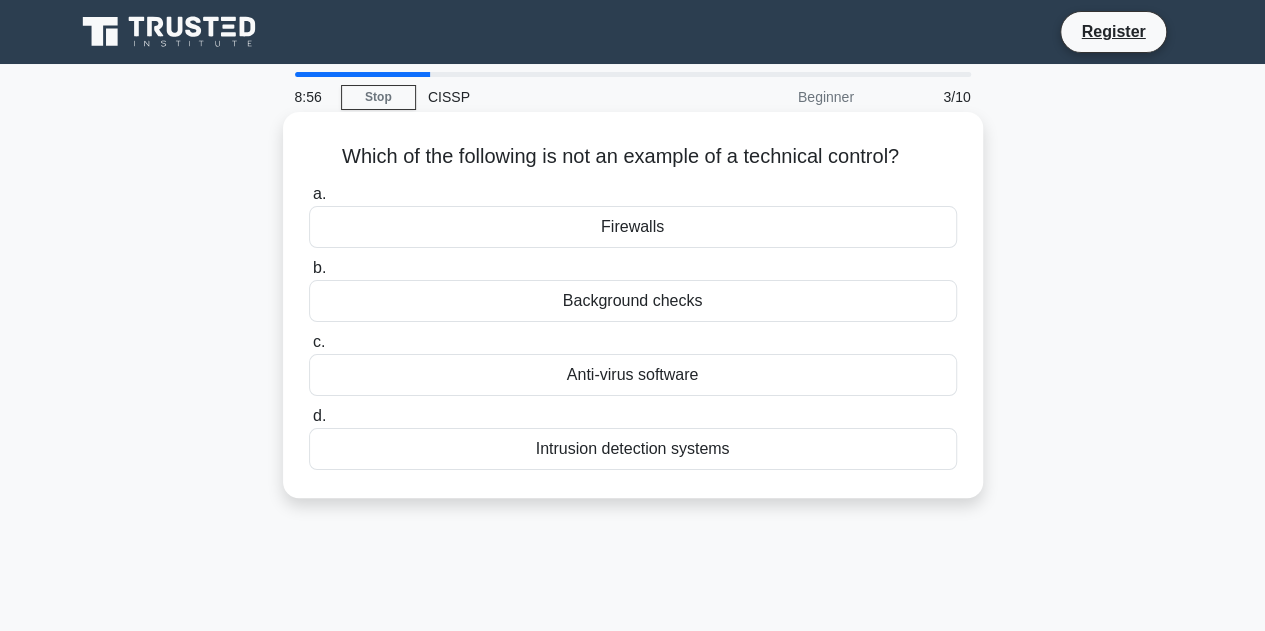 click on "Background checks" at bounding box center (633, 301) 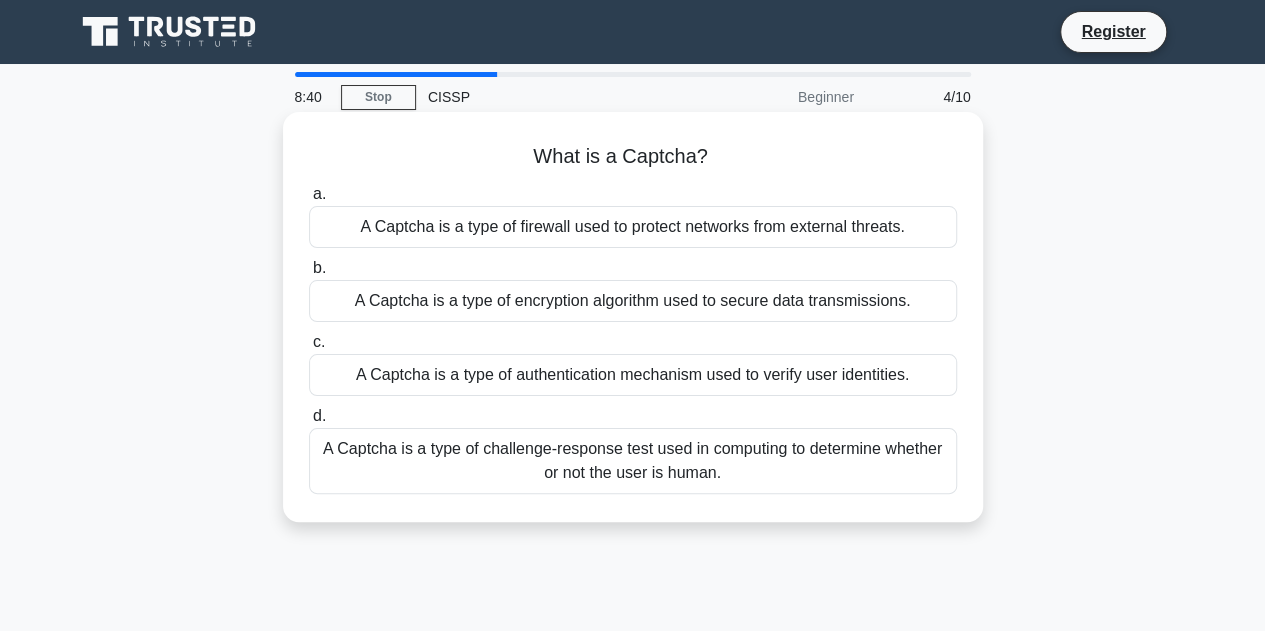click on "A Captcha is a type of challenge-response test used in computing to determine whether or not the user is human." at bounding box center [633, 461] 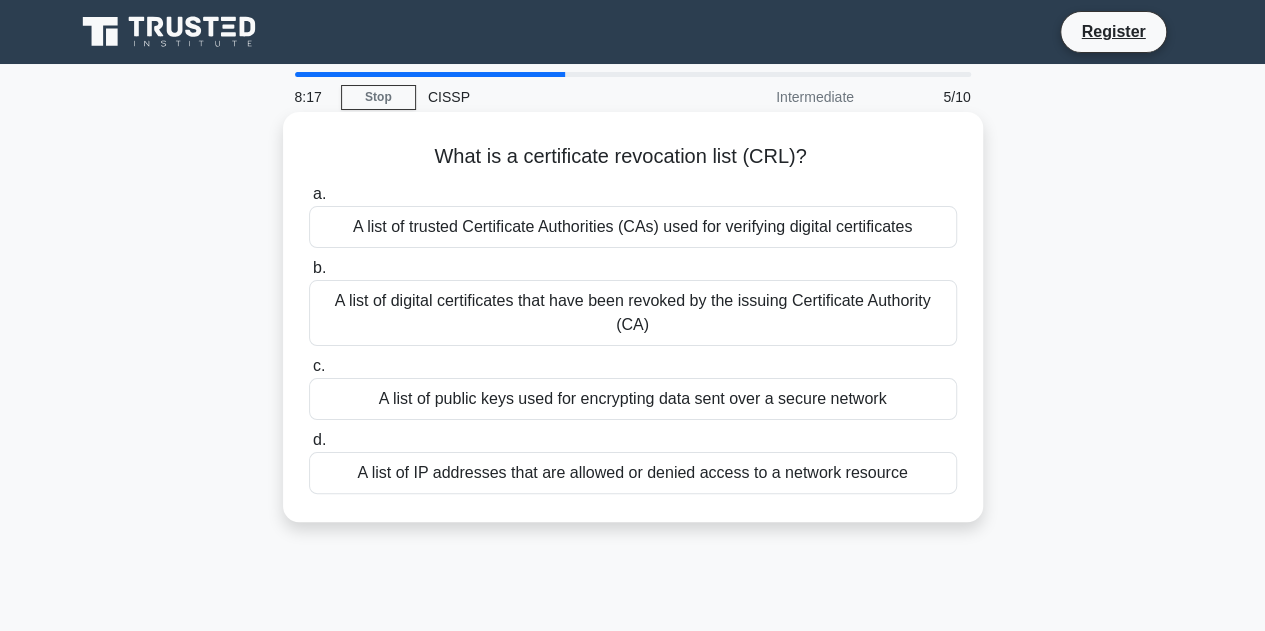 click on "A list of digital certificates that have been revoked by the issuing Certificate Authority (CA)" at bounding box center (633, 313) 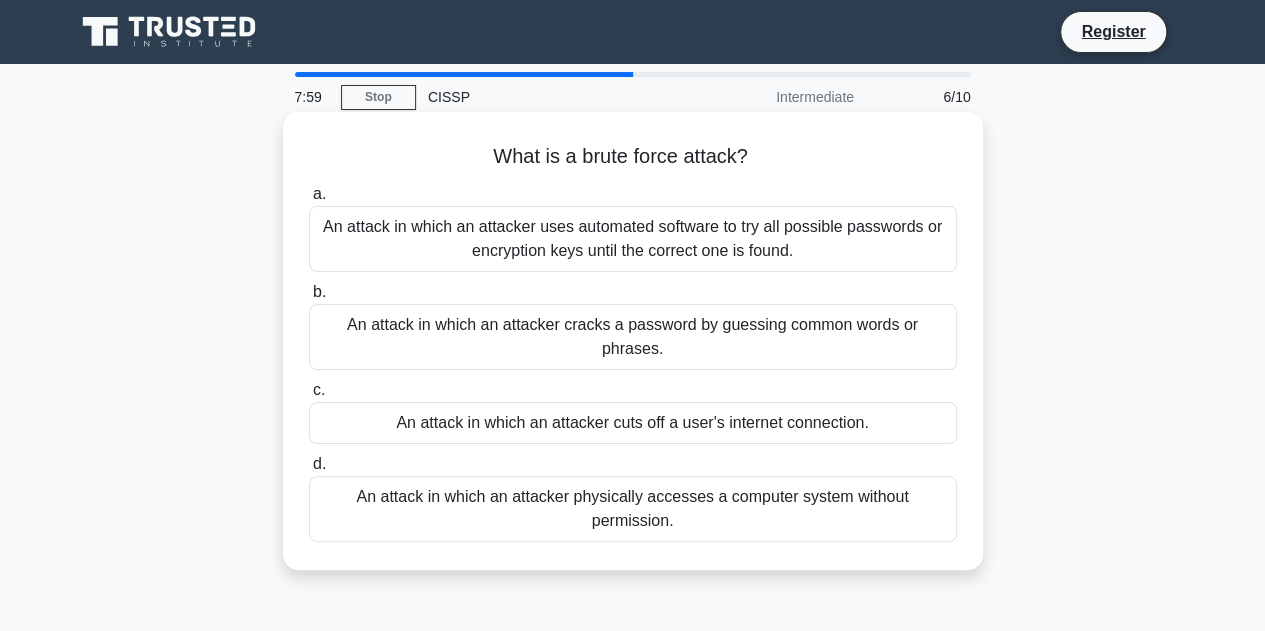 click on "An attack in which an attacker cracks a password by guessing common words or phrases." at bounding box center (633, 337) 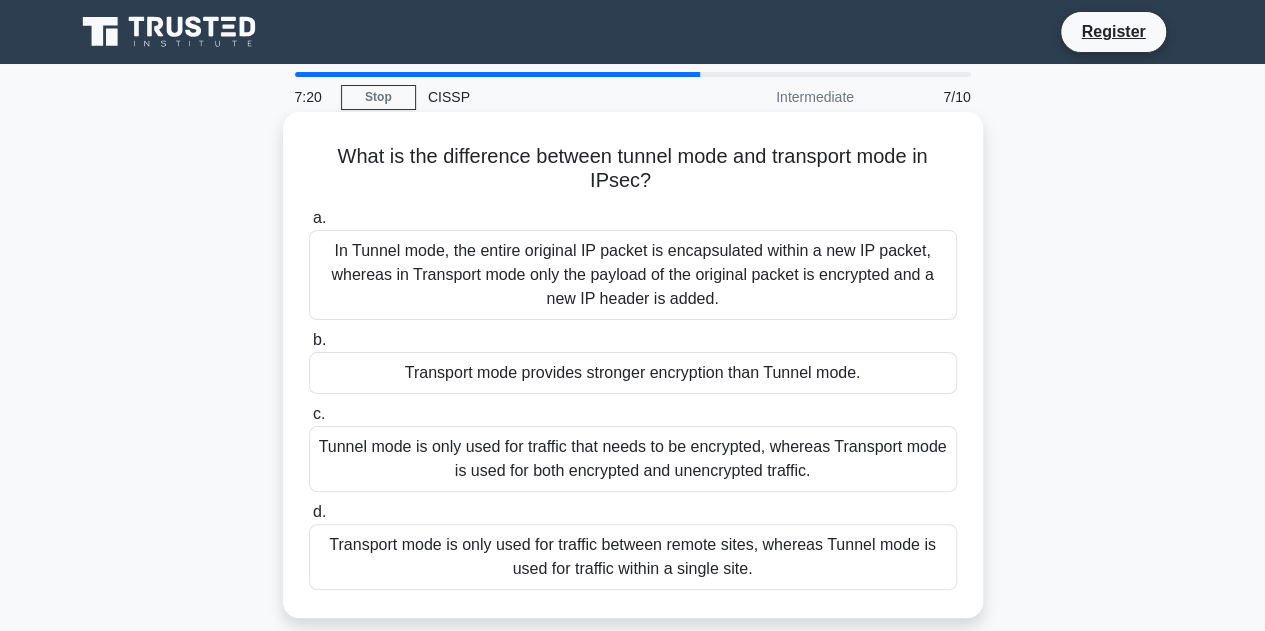 click on "In Tunnel mode, the entire original IP packet is encapsulated within a new IP packet, whereas in Transport mode only the payload of the original packet is encrypted and a new IP header is added." at bounding box center (633, 275) 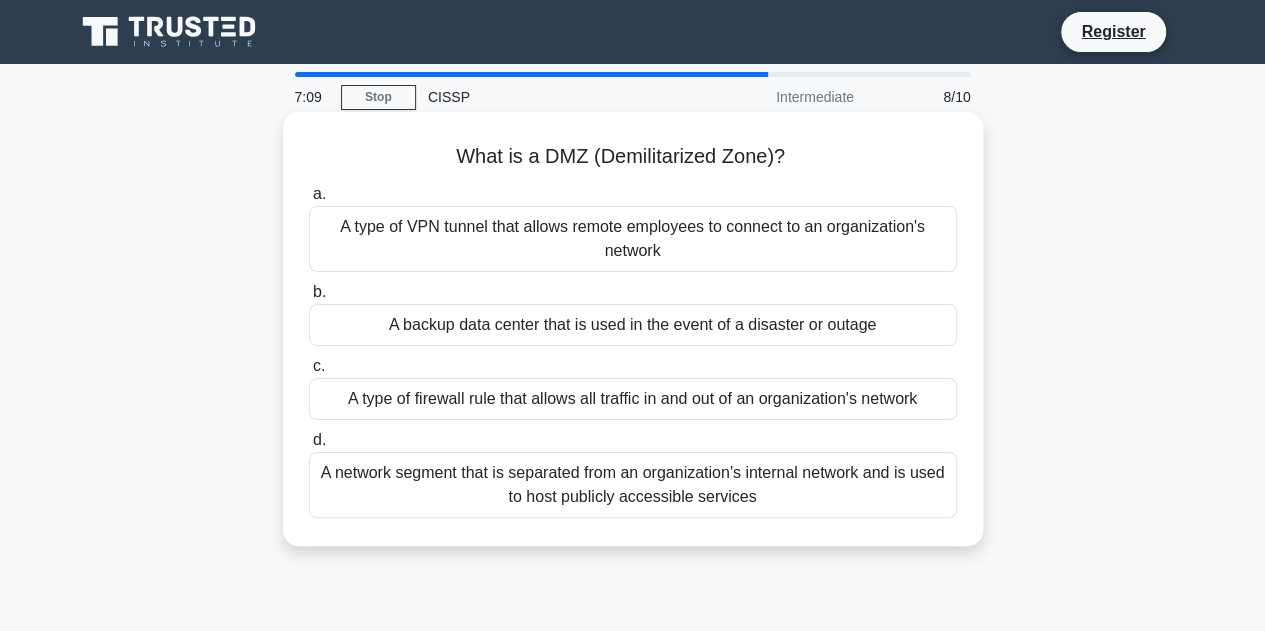 click on "A network segment that is separated from an organization's internal network and is used to host publicly accessible services" at bounding box center (633, 485) 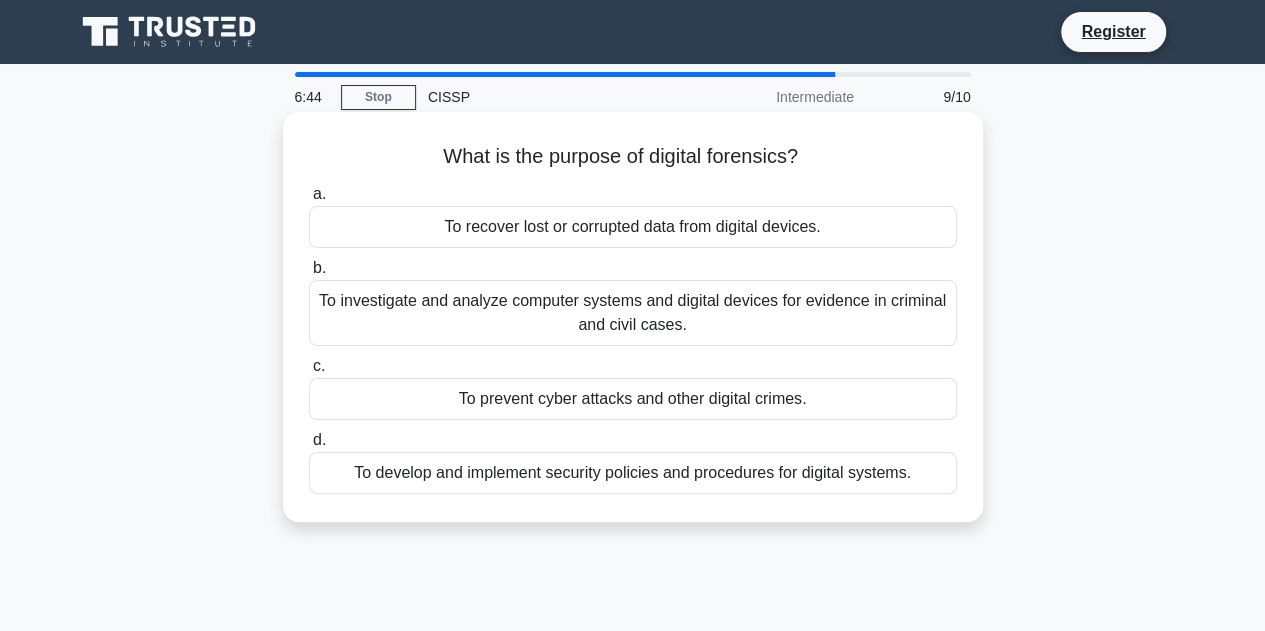 click on "To investigate and analyze computer systems and digital devices for evidence in criminal and civil cases." at bounding box center (633, 313) 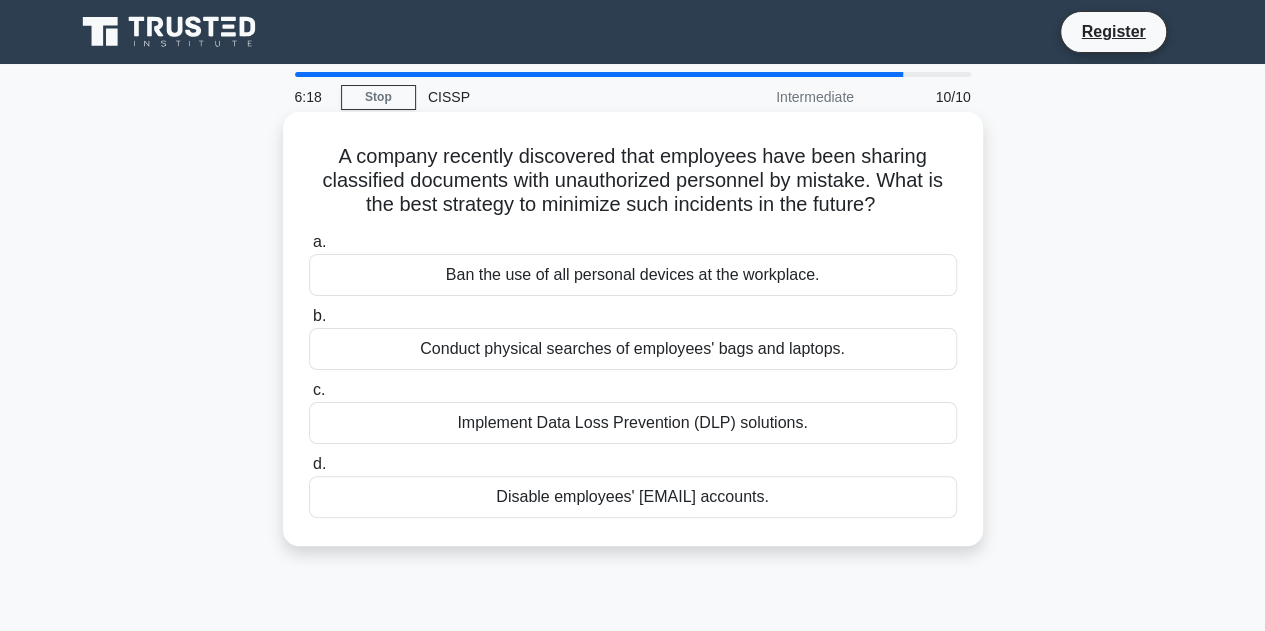 click on "Implement Data Loss Prevention (DLP) solutions." at bounding box center (633, 423) 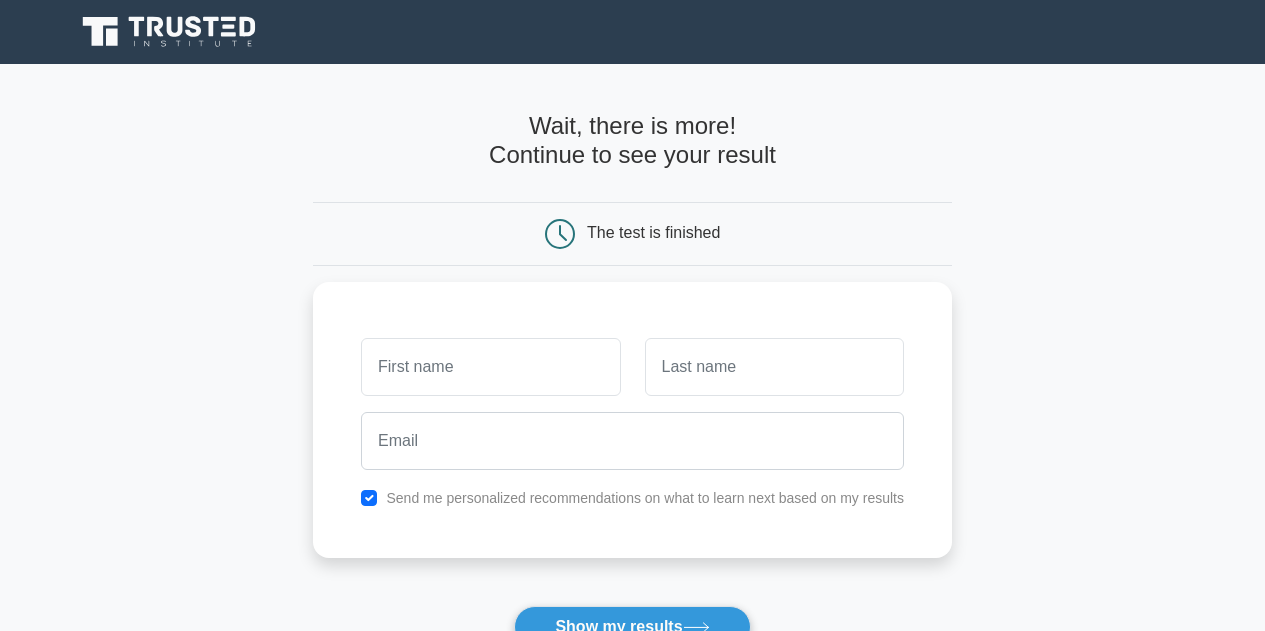 scroll, scrollTop: 0, scrollLeft: 0, axis: both 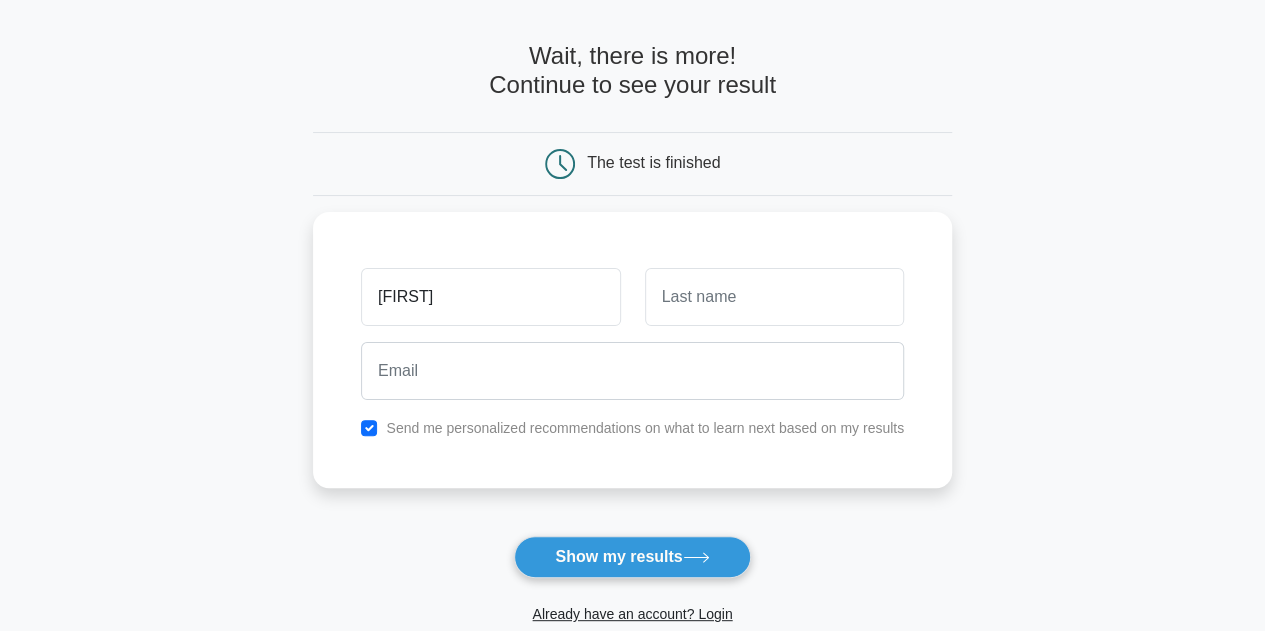 type on "Deepak" 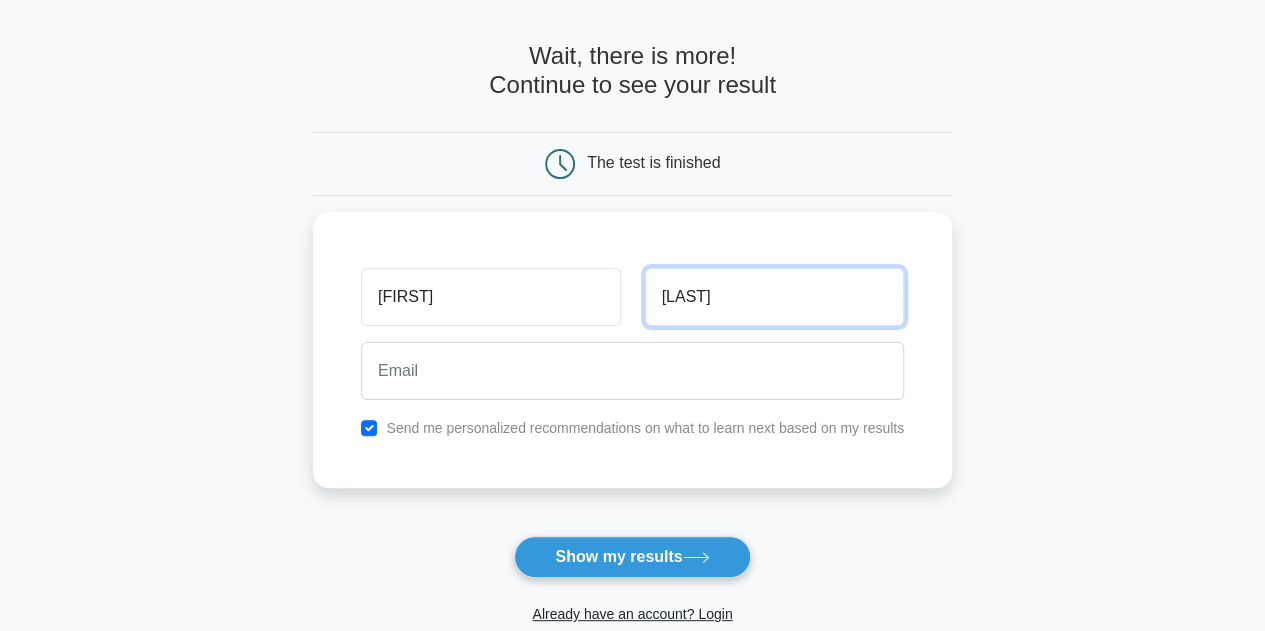 type on "Kumar" 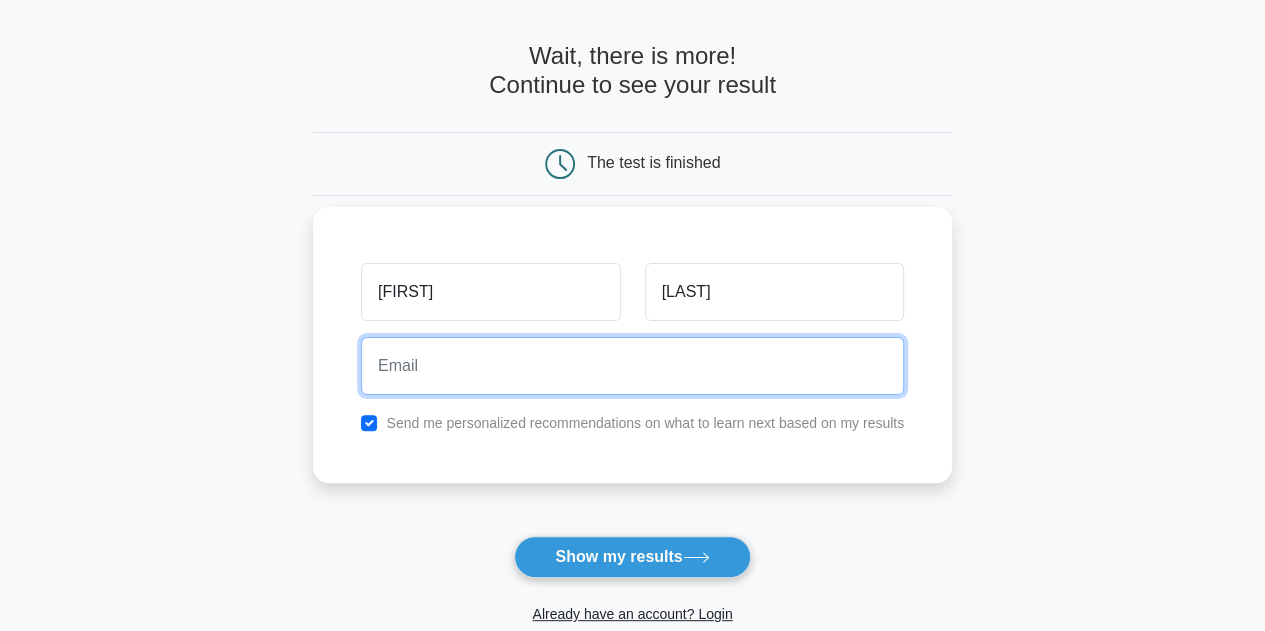 type on "deepaktaxsila@gmail.com" 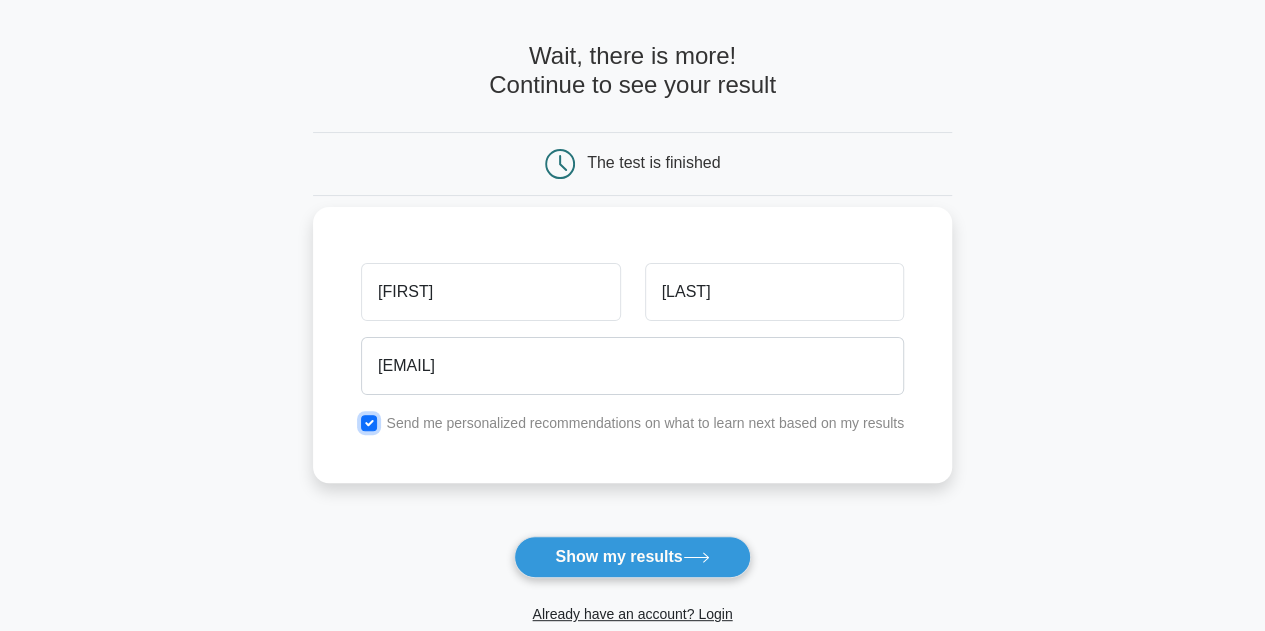 click at bounding box center [369, 423] 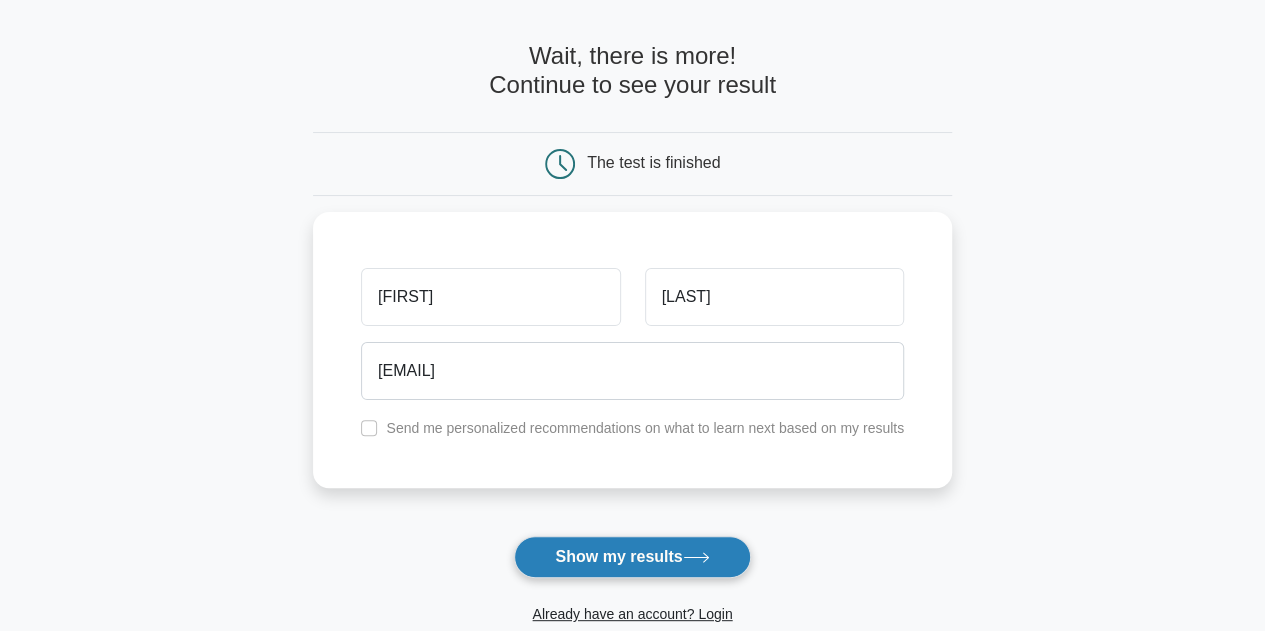 click on "Show my results" at bounding box center [632, 557] 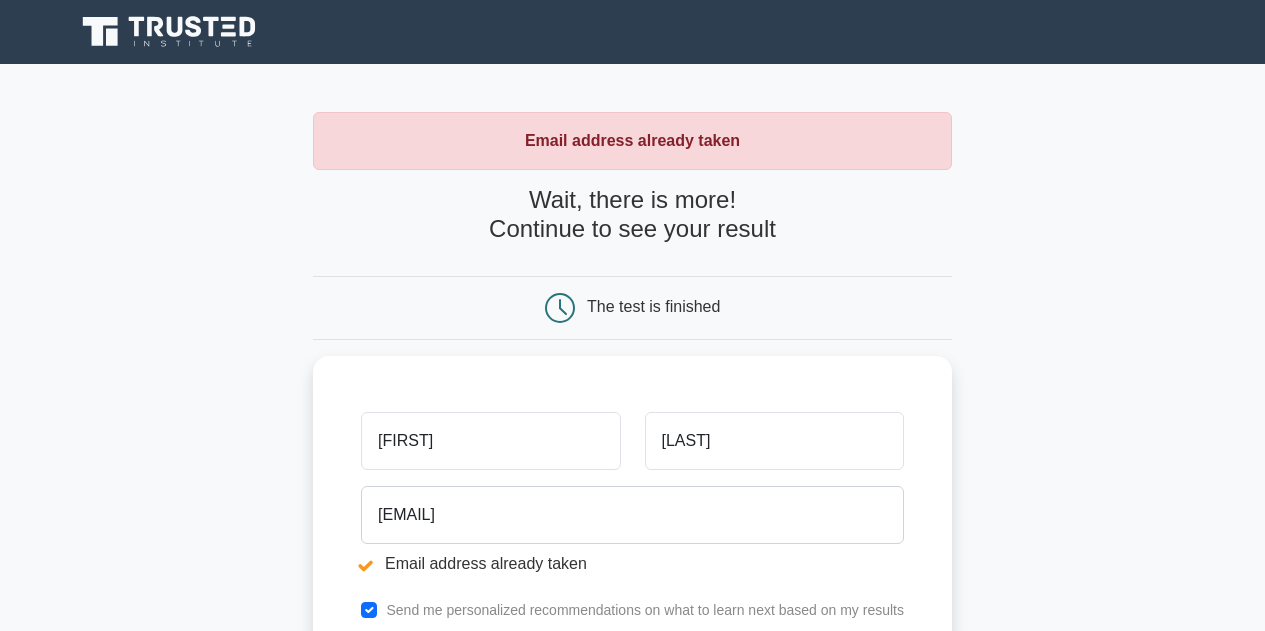 scroll, scrollTop: 0, scrollLeft: 0, axis: both 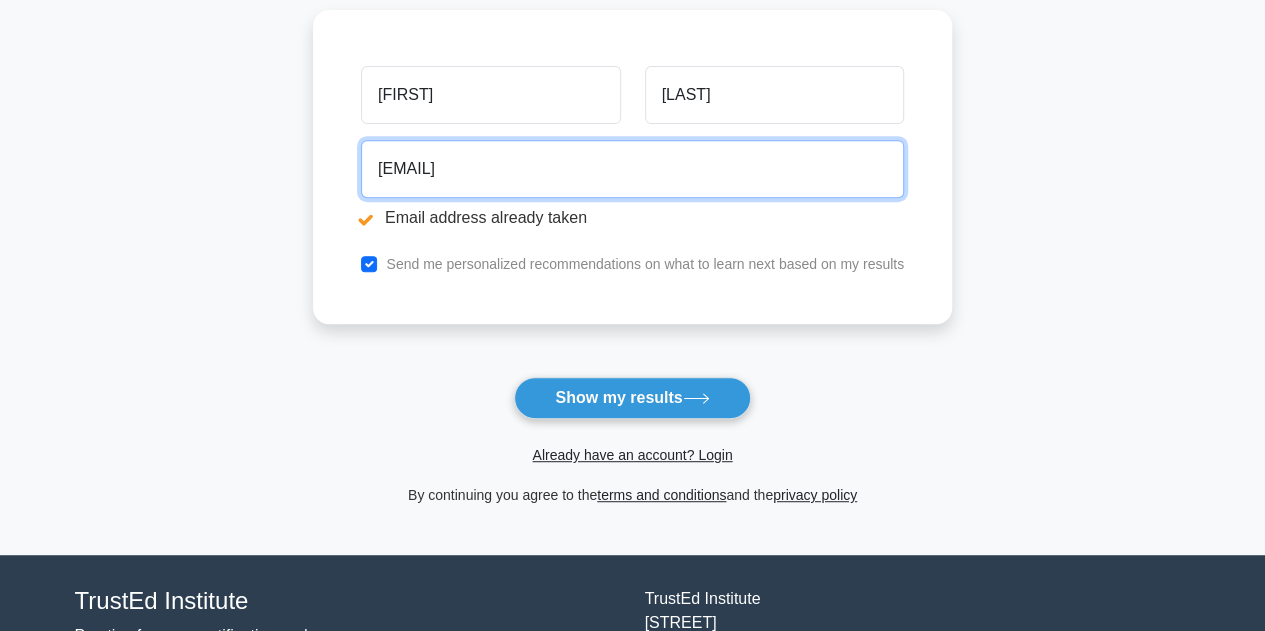click on "deepaktaxsila@gmail.com" at bounding box center (632, 169) 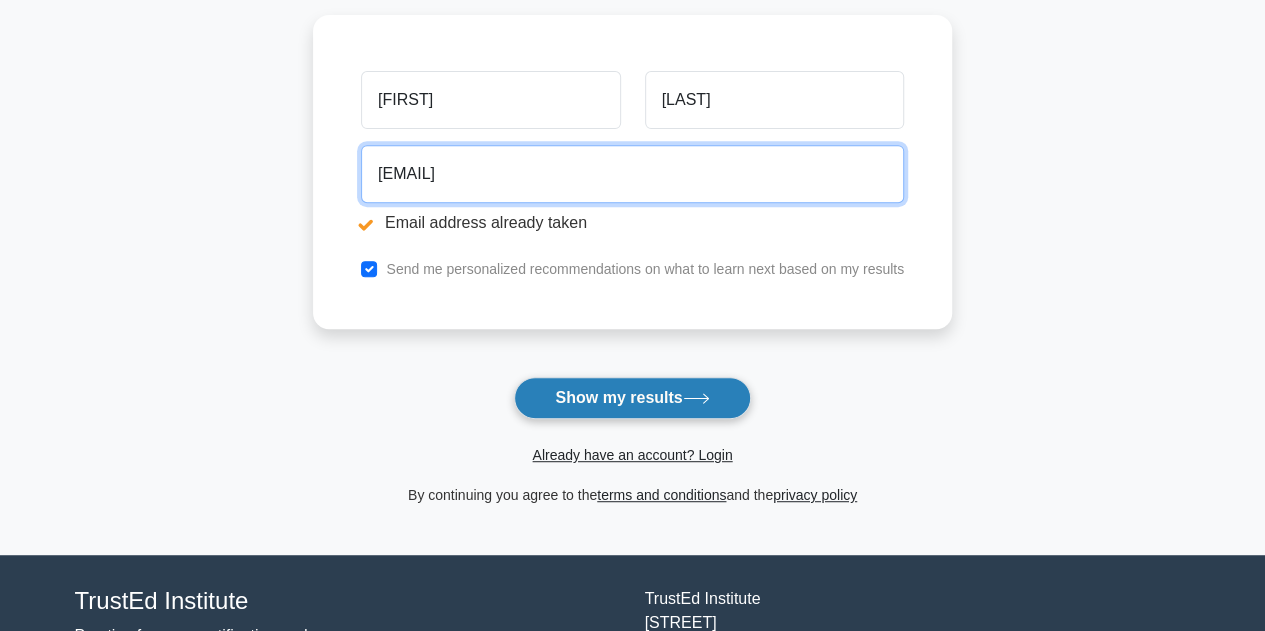 type on "deepak.ducara@gmail.com" 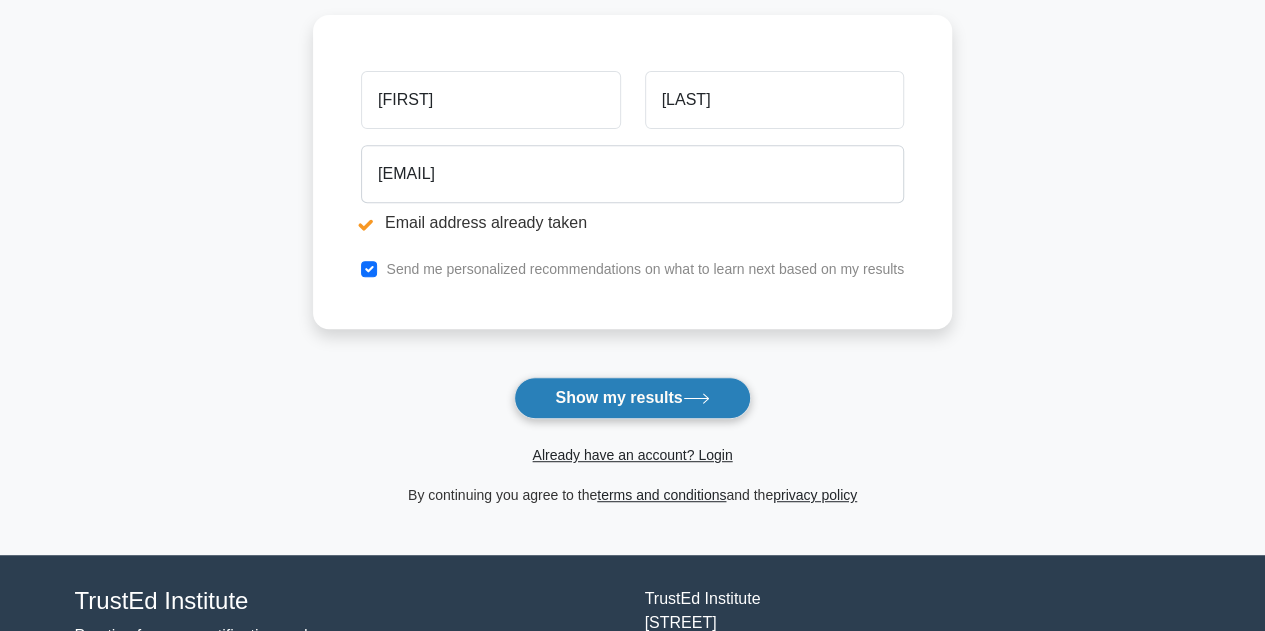 click on "Show my results" at bounding box center (632, 398) 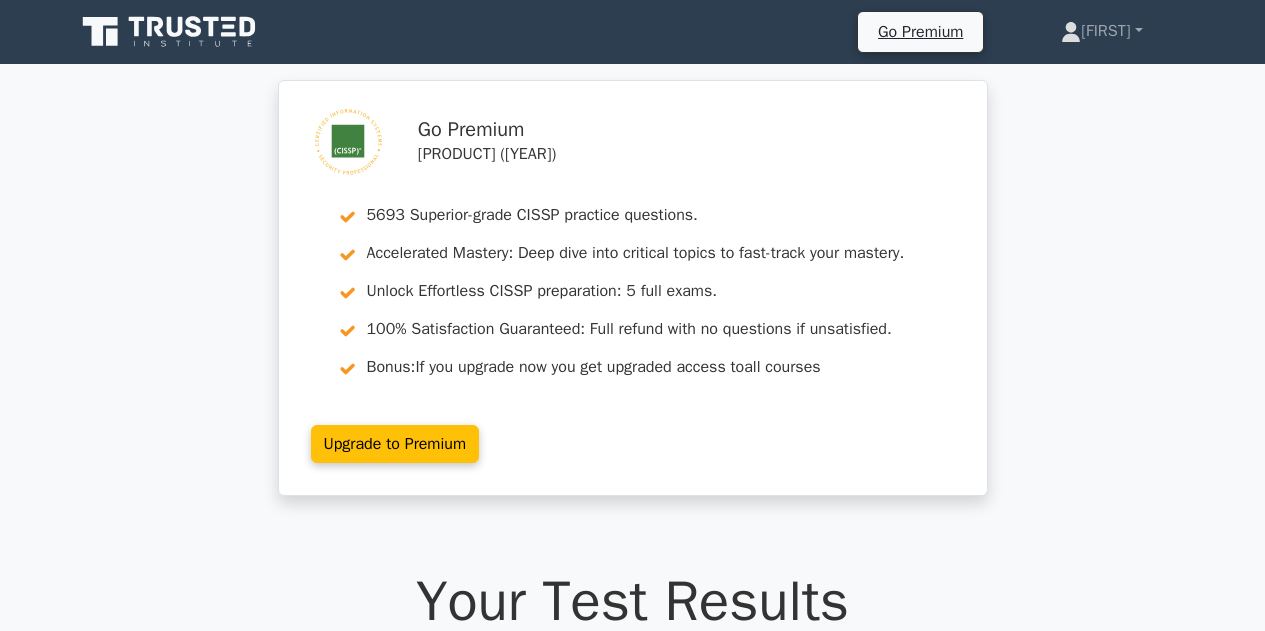 scroll, scrollTop: 0, scrollLeft: 0, axis: both 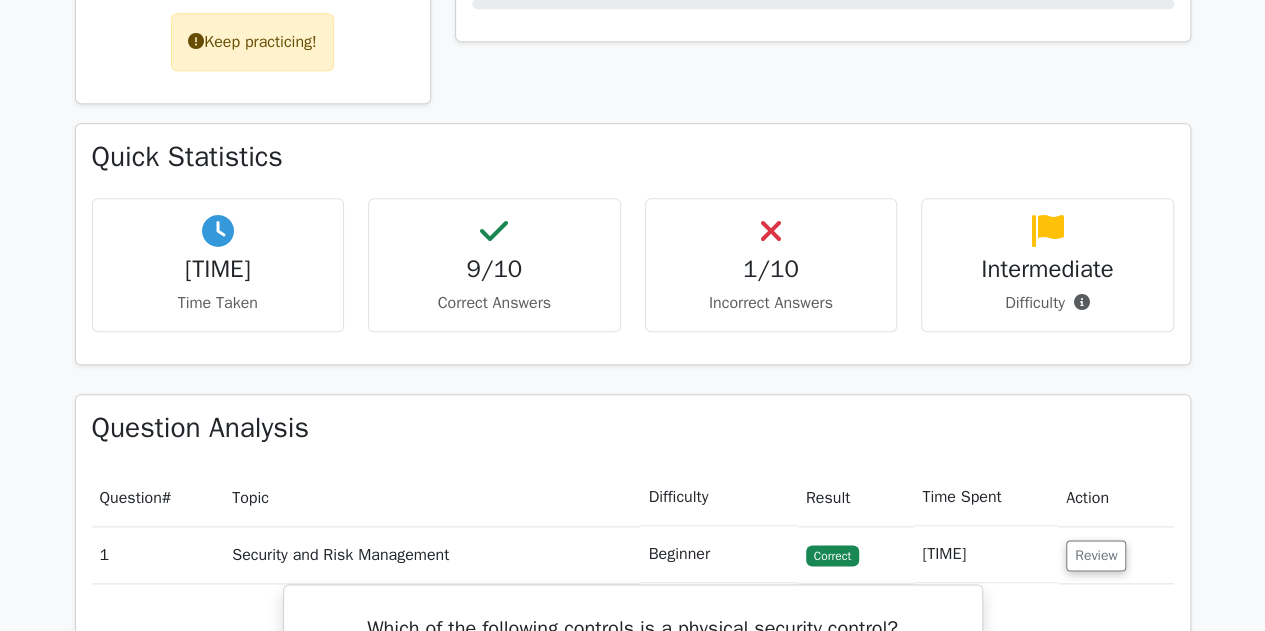 click on "9/10
Correct Answers" at bounding box center [218, 265] 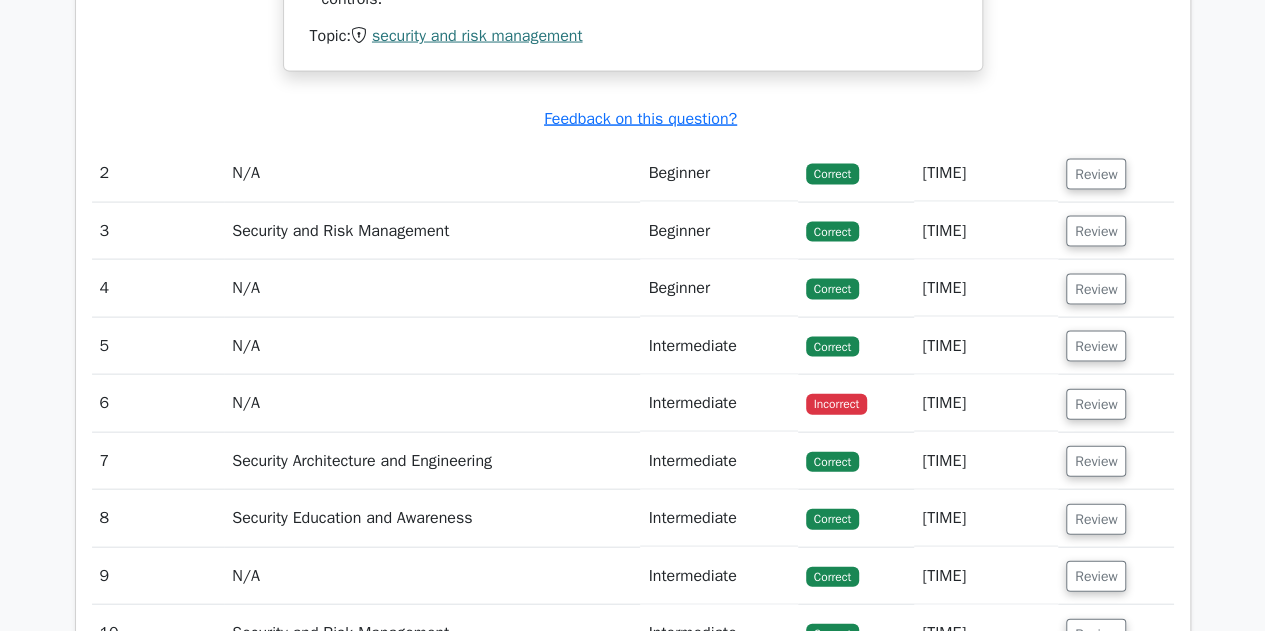 scroll, scrollTop: 1998, scrollLeft: 0, axis: vertical 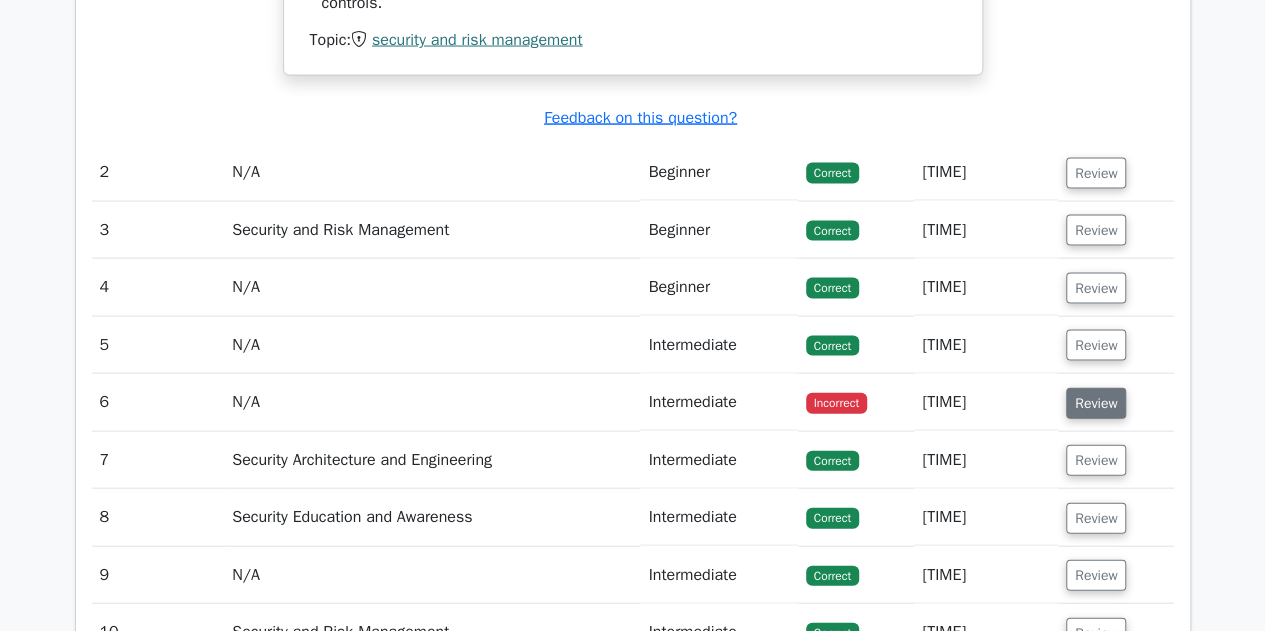 click on "Review" at bounding box center (1096, 403) 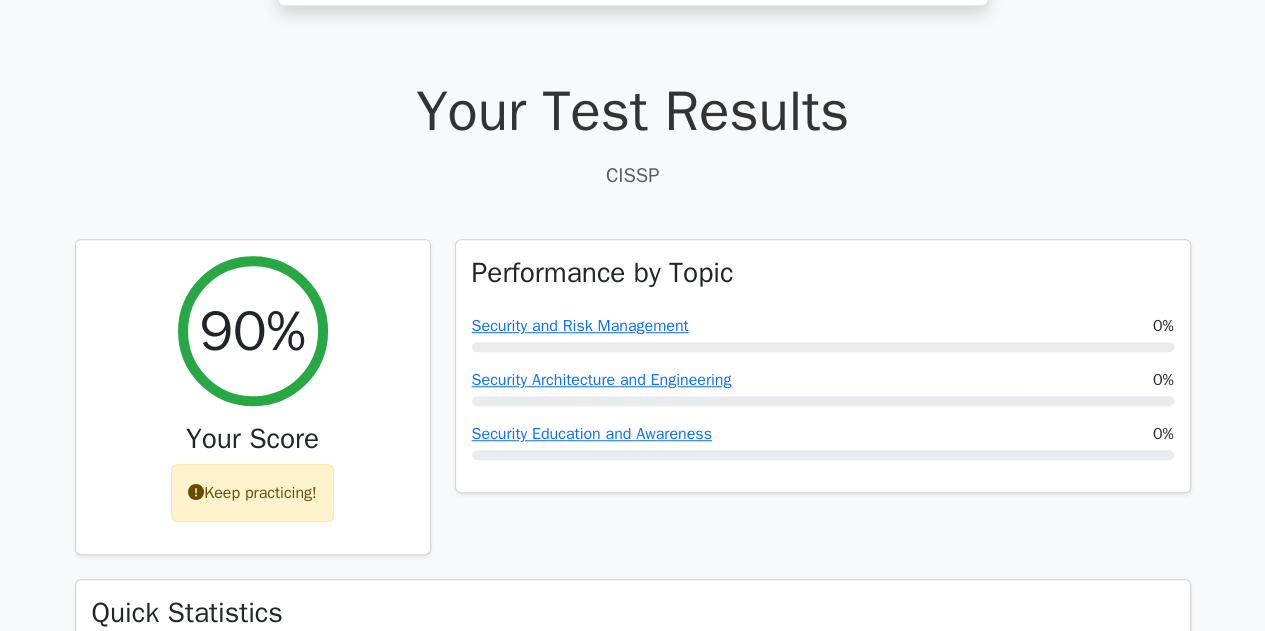 scroll, scrollTop: 0, scrollLeft: 0, axis: both 